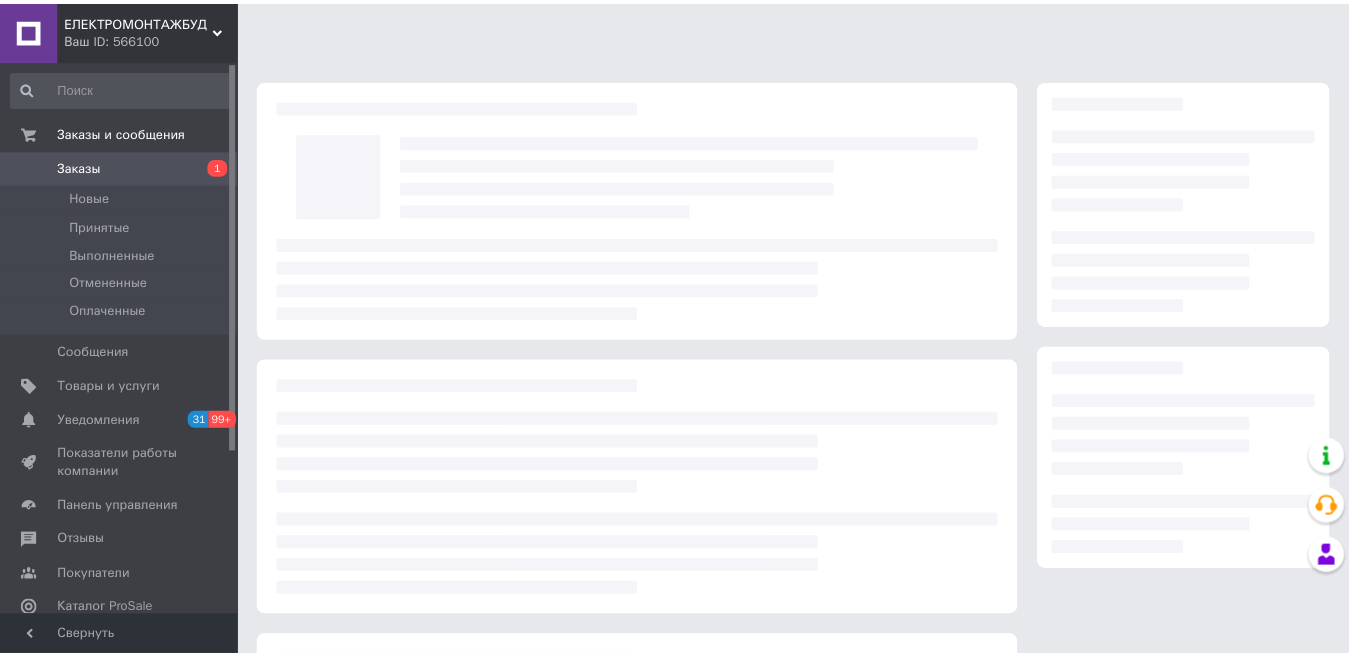 scroll, scrollTop: 0, scrollLeft: 0, axis: both 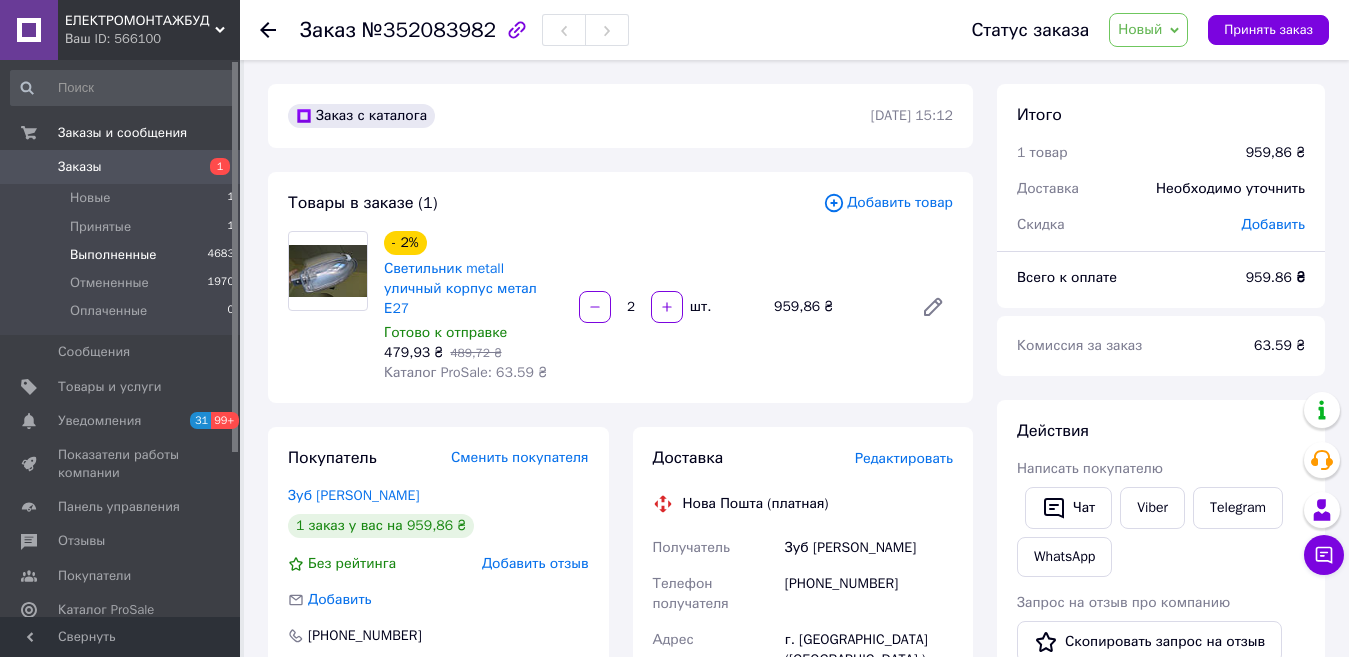 click on "Выполненные" at bounding box center (113, 255) 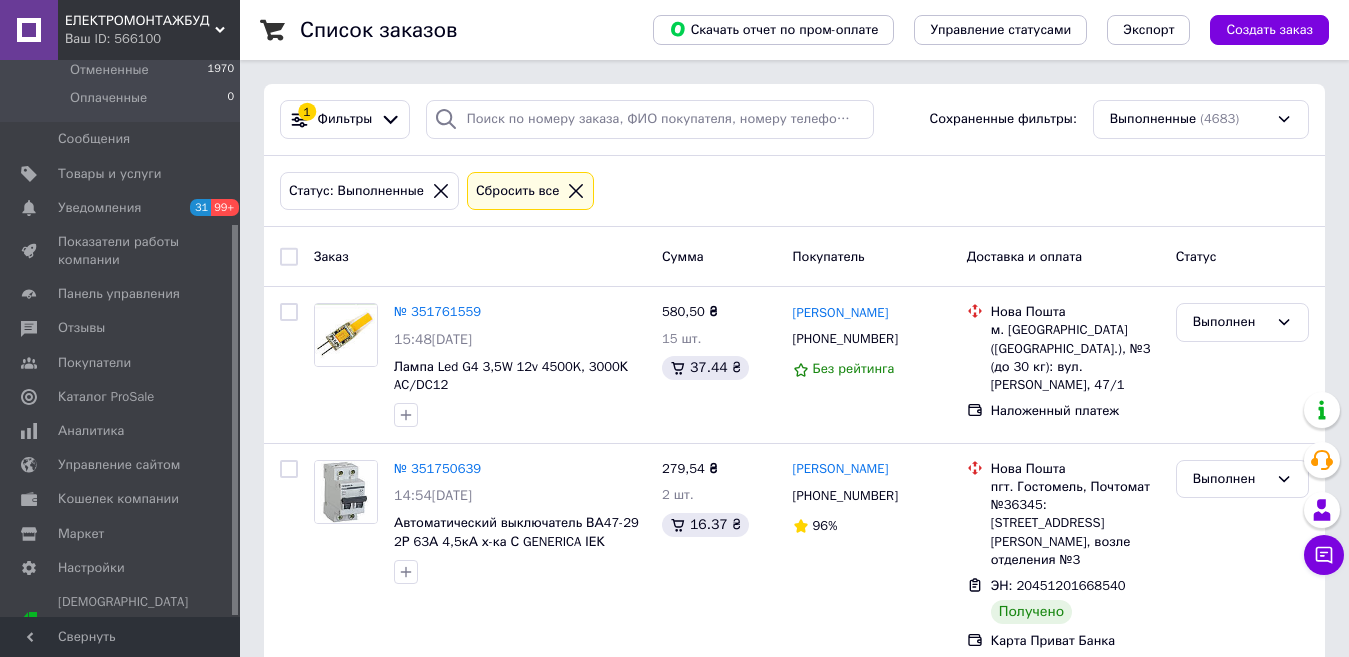 scroll, scrollTop: 233, scrollLeft: 0, axis: vertical 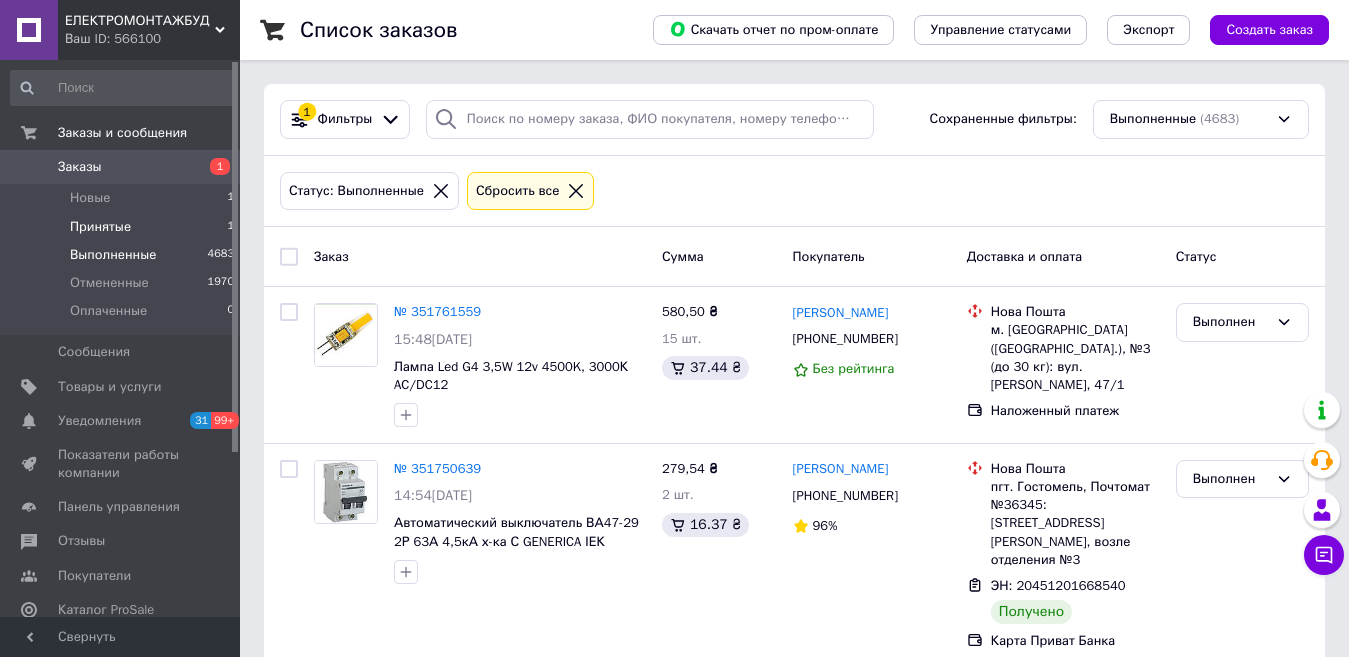 click on "Принятые" at bounding box center [100, 227] 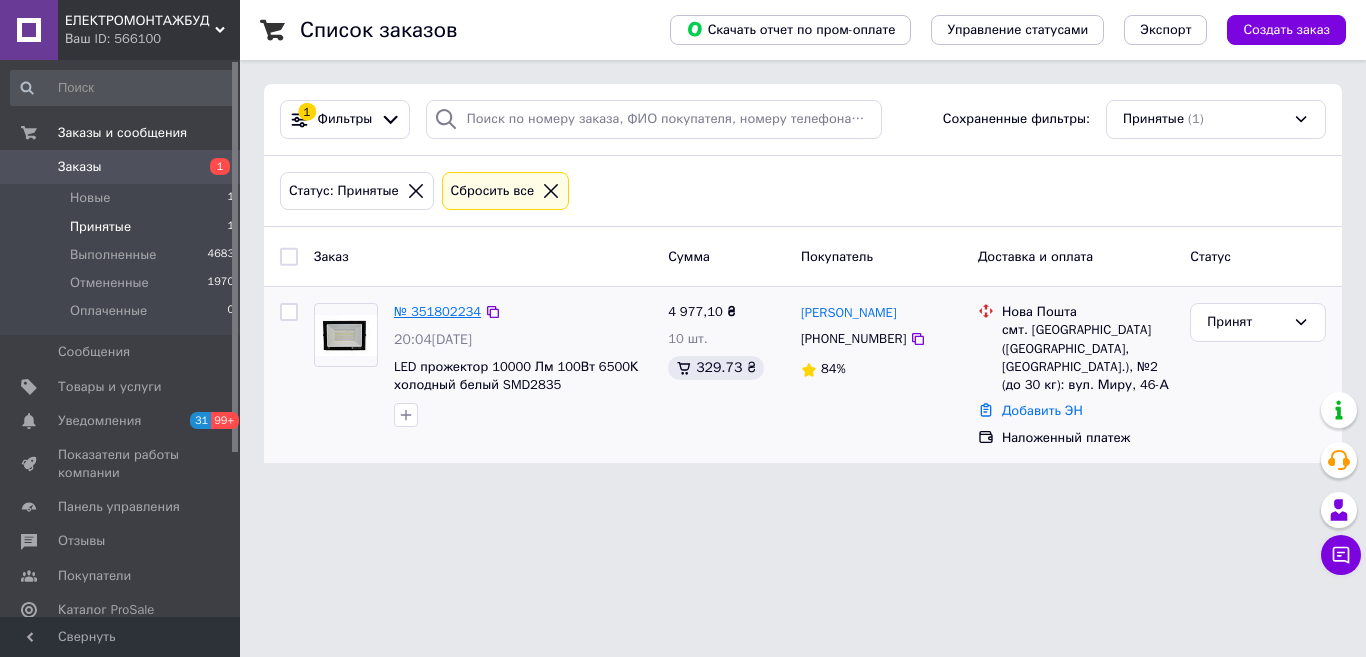 click on "№ 351802234" at bounding box center [437, 311] 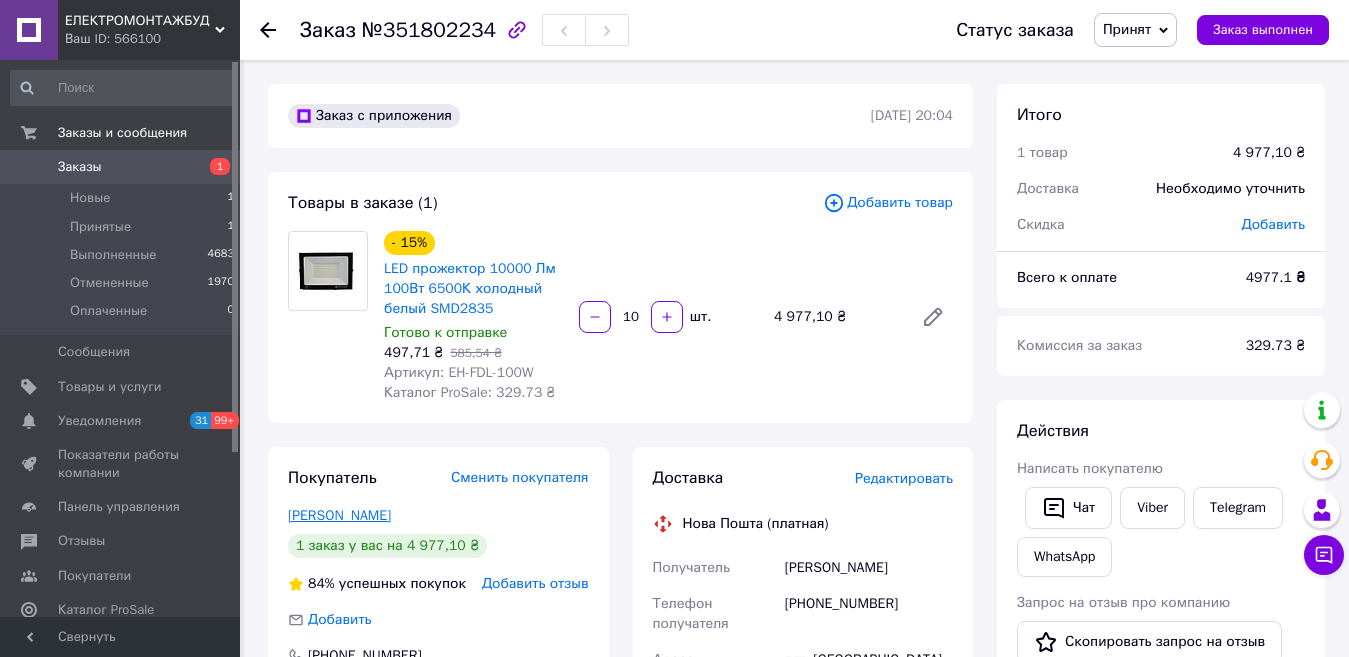 click on "[PERSON_NAME]" at bounding box center (339, 515) 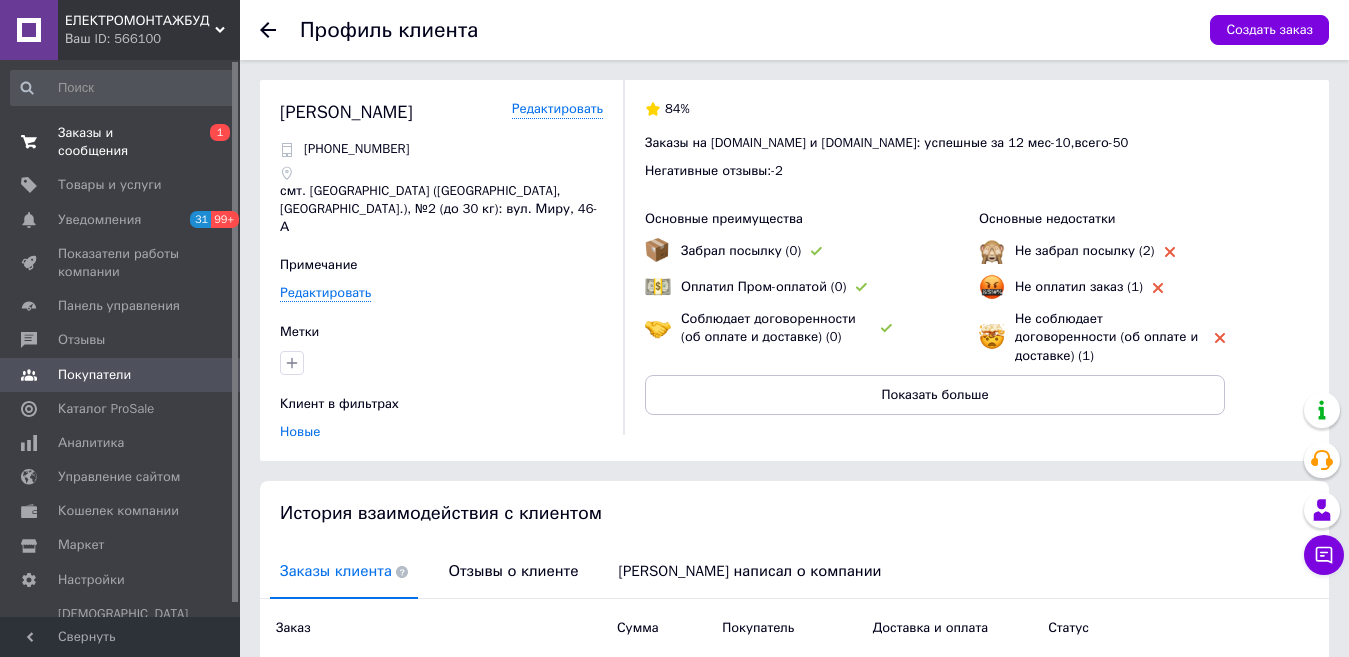 click on "Заказы и сообщения" at bounding box center (121, 142) 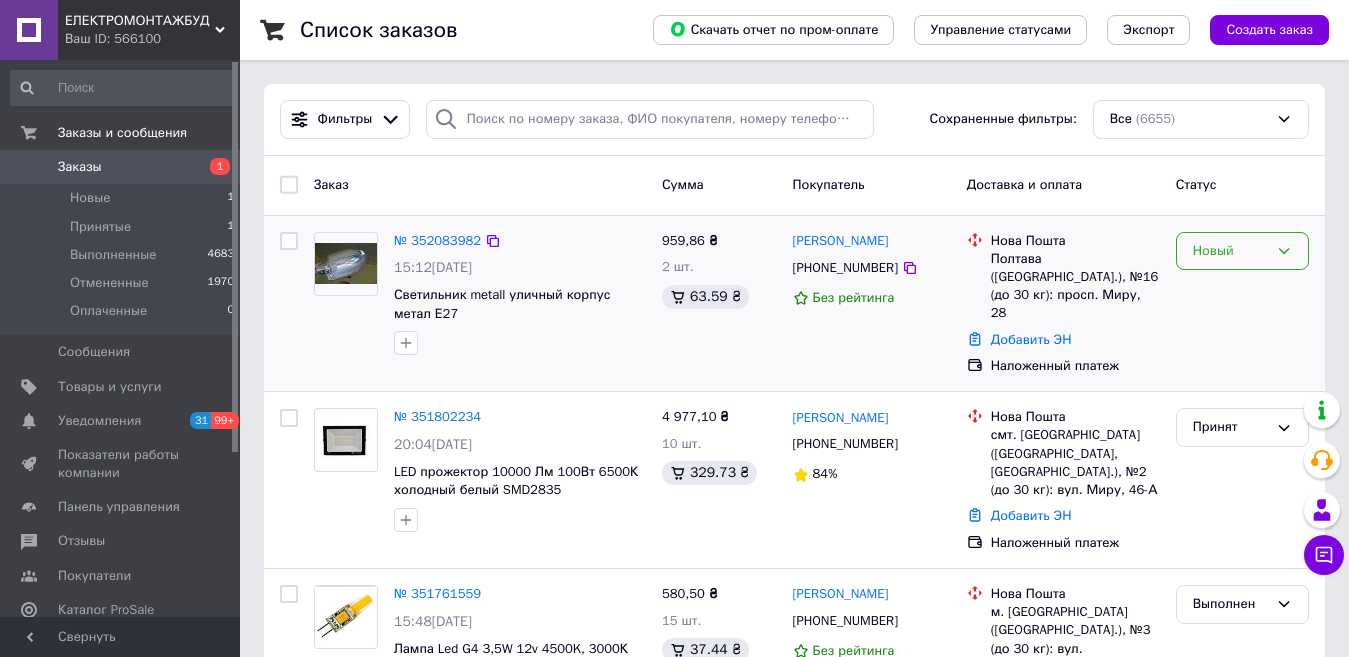 click on "Новый" at bounding box center (1230, 251) 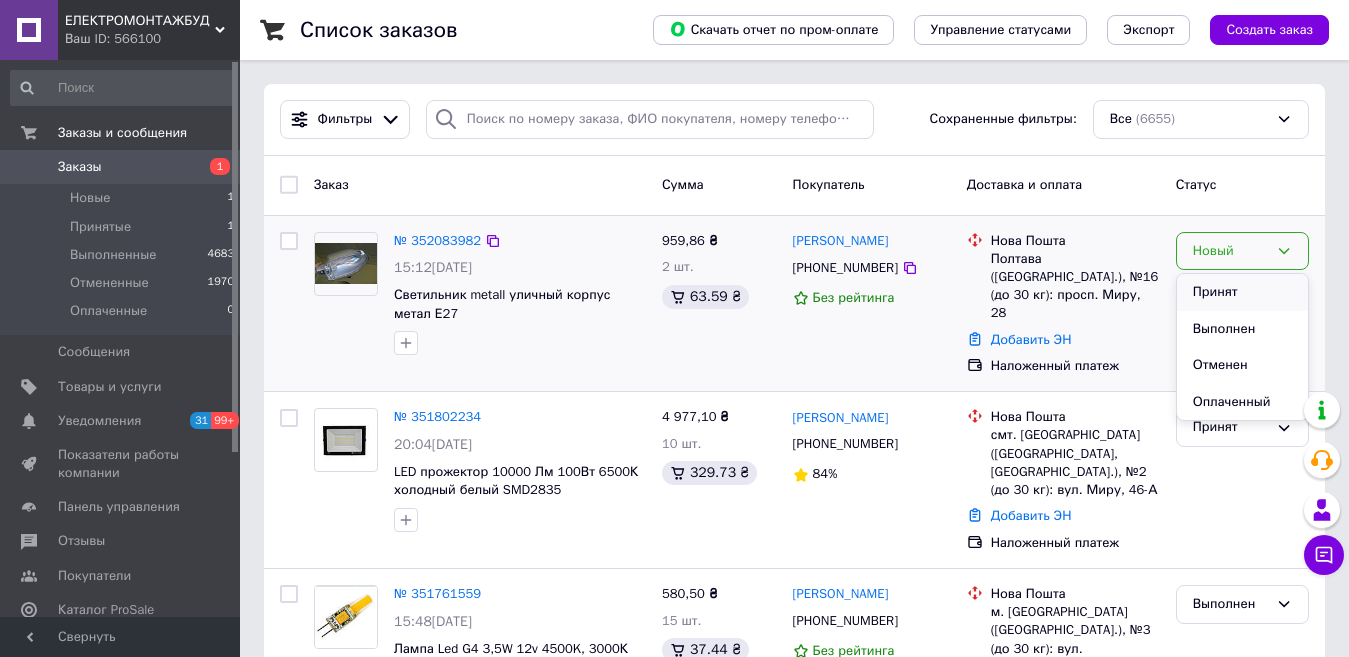 click on "Принят" at bounding box center [1242, 292] 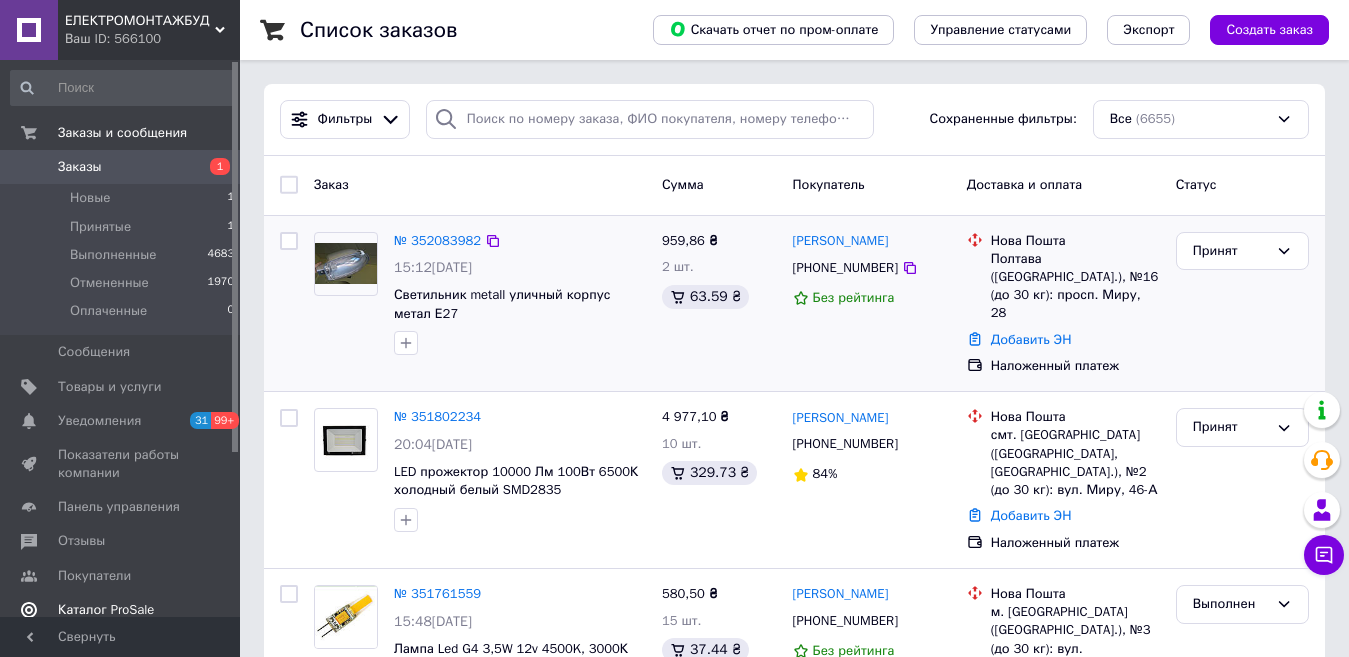click on "Каталог ProSale" at bounding box center [106, 610] 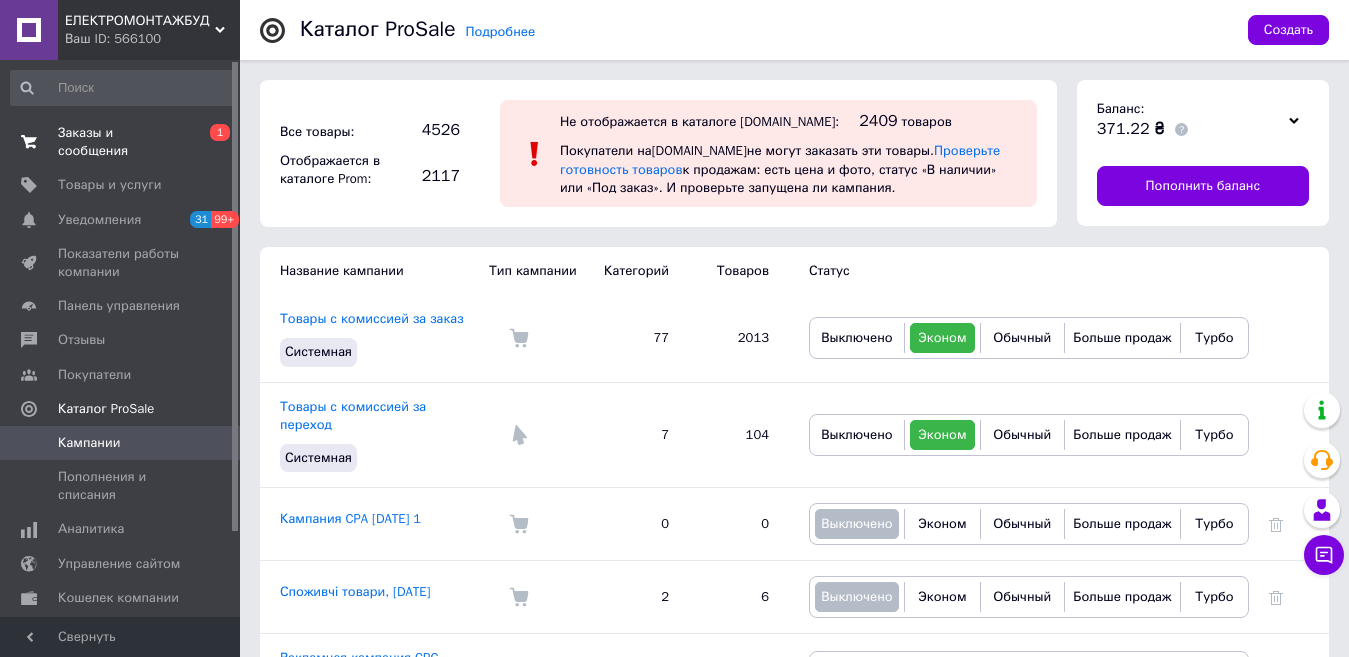 click on "Заказы и сообщения" at bounding box center (121, 142) 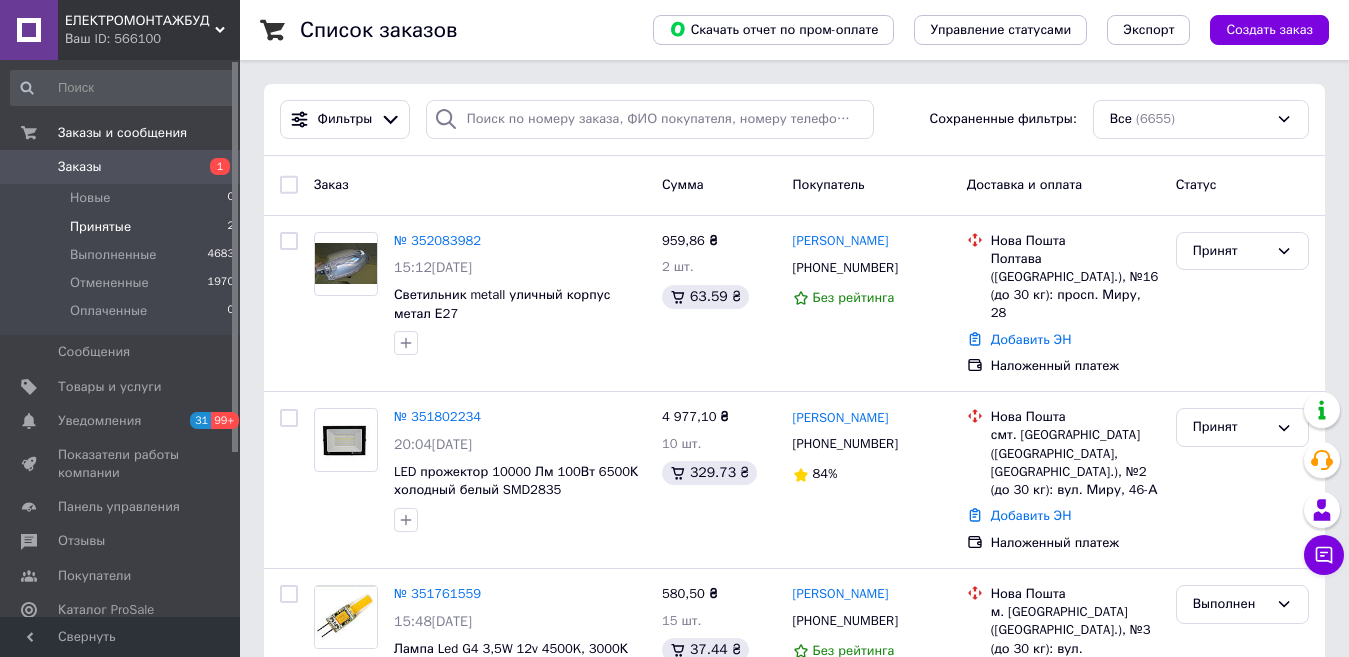 click on "Принятые" at bounding box center [100, 227] 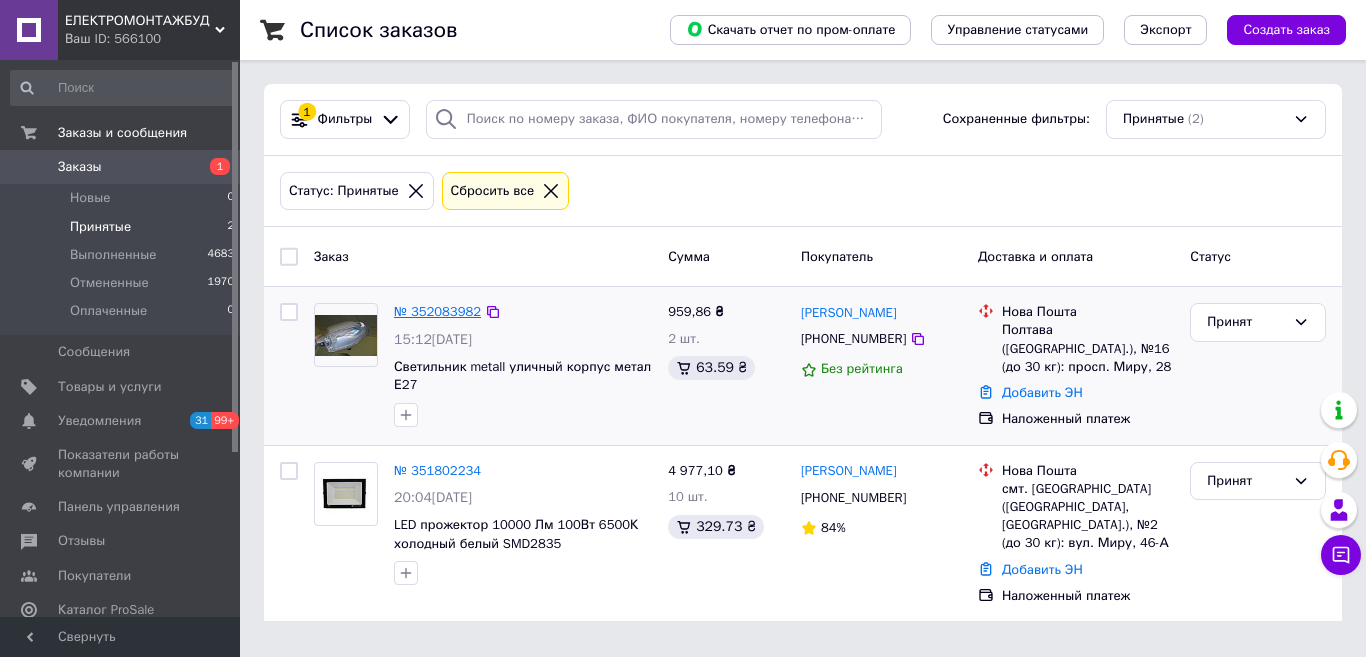 click on "№ 352083982" at bounding box center [437, 311] 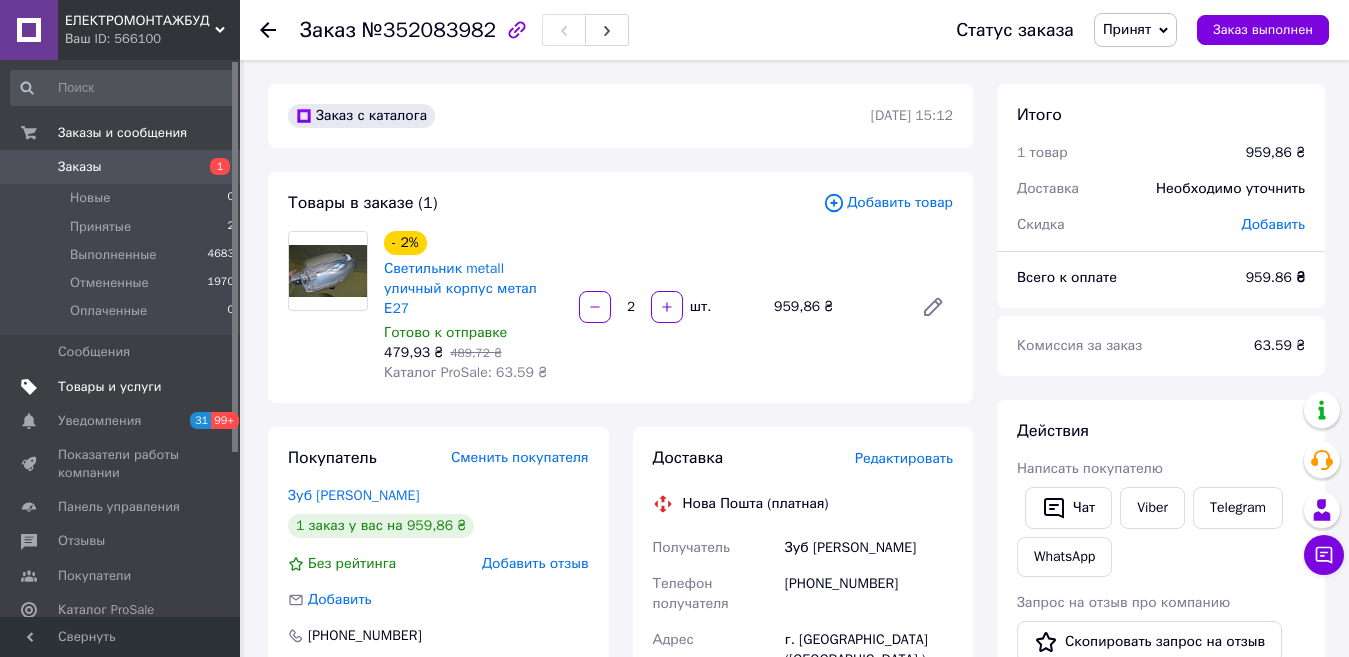 click on "Товары и услуги" at bounding box center [110, 387] 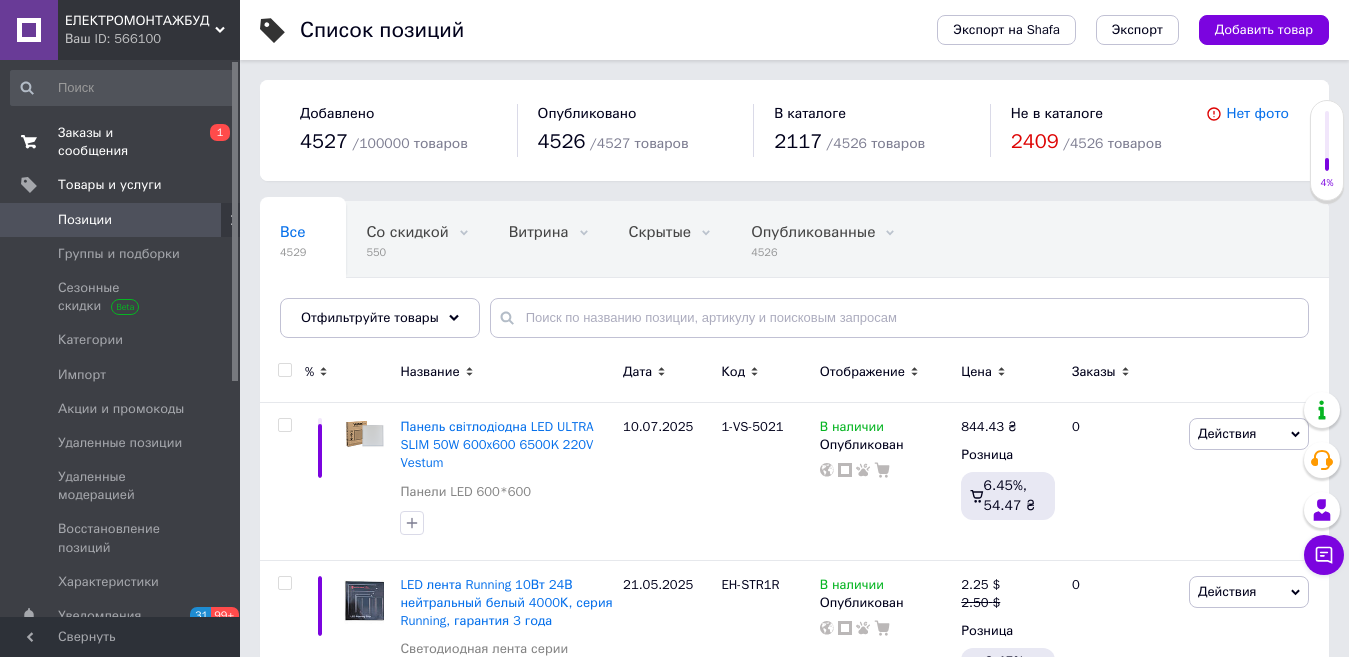 click on "Заказы и сообщения 0 1" at bounding box center (123, 142) 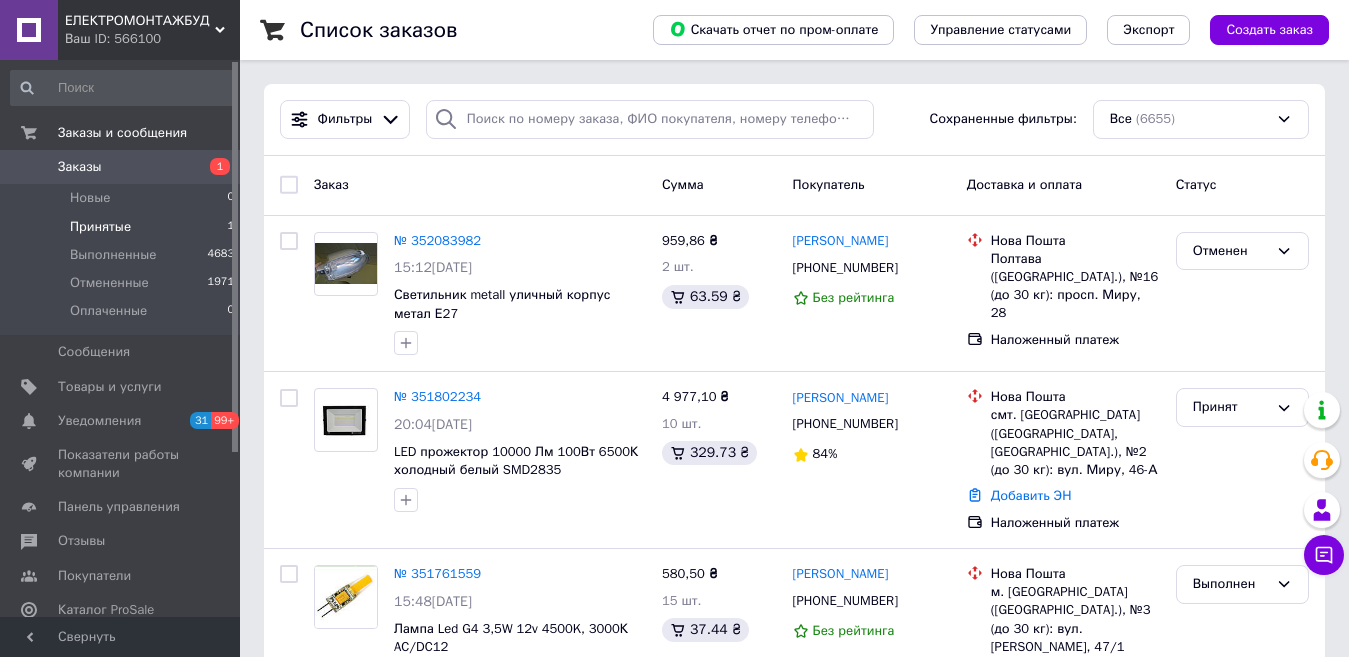 click on "Принятые" at bounding box center (100, 227) 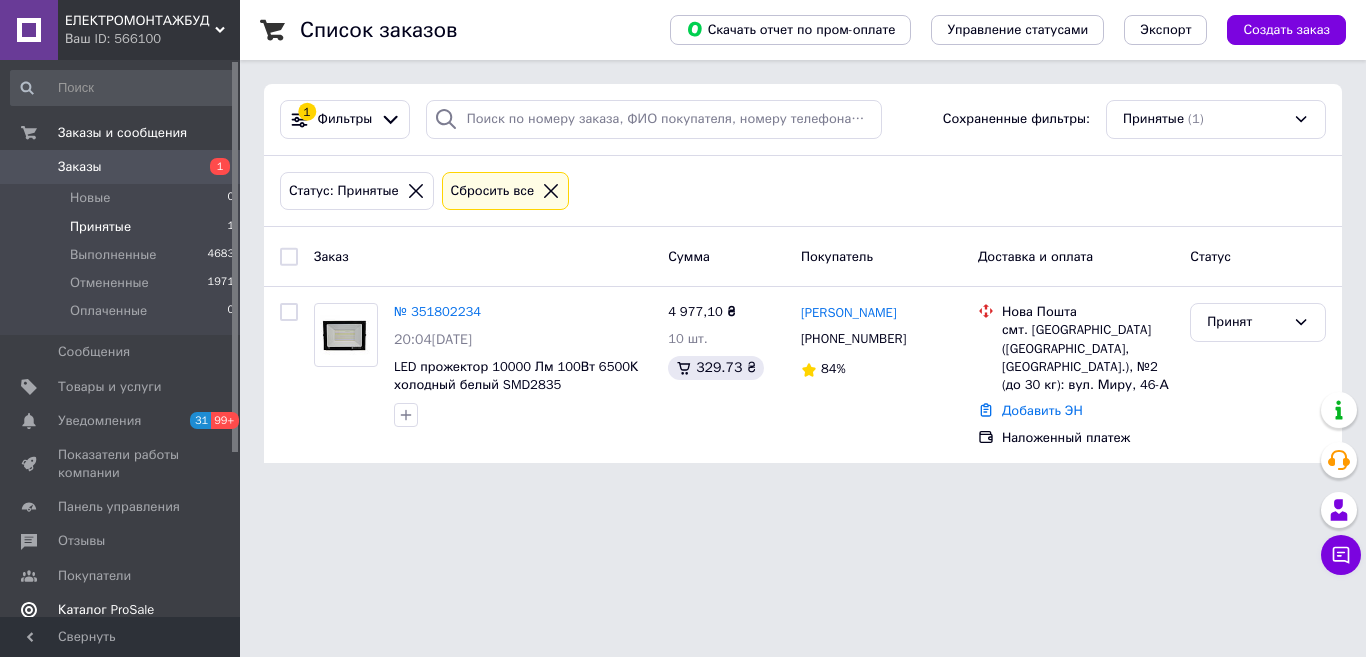click on "Каталог ProSale" at bounding box center [106, 610] 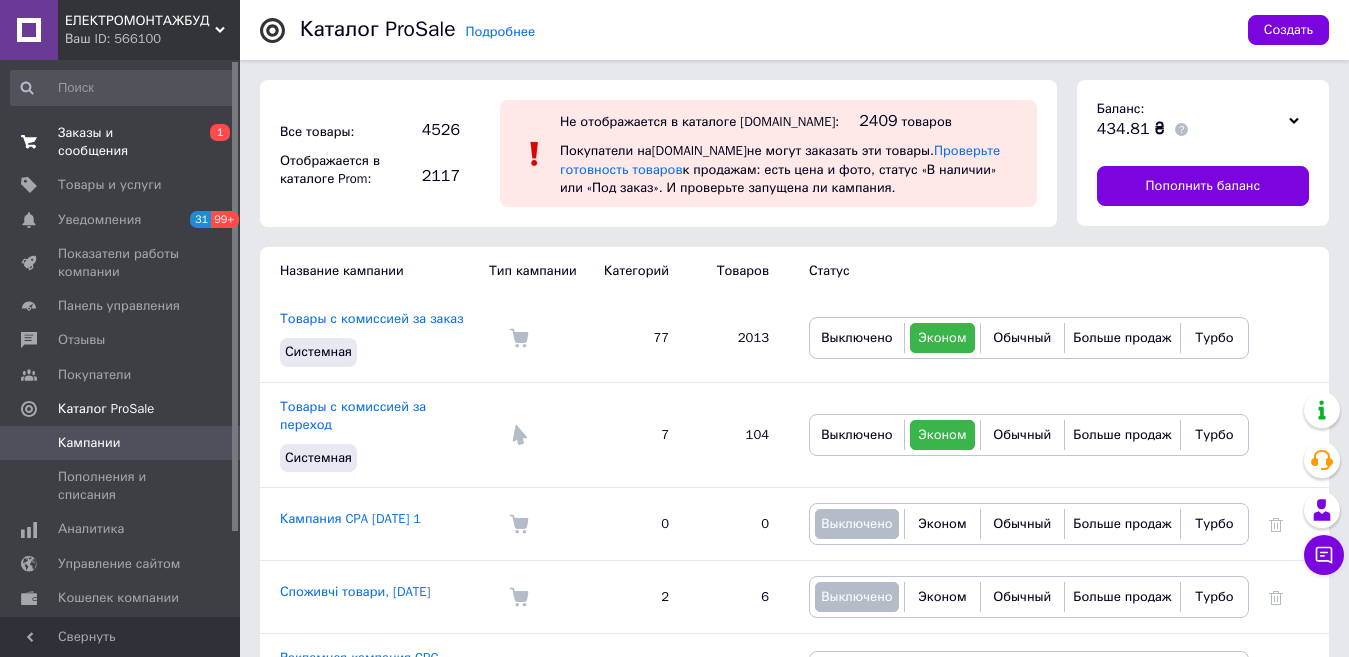 click on "Заказы и сообщения 0 1" at bounding box center [123, 142] 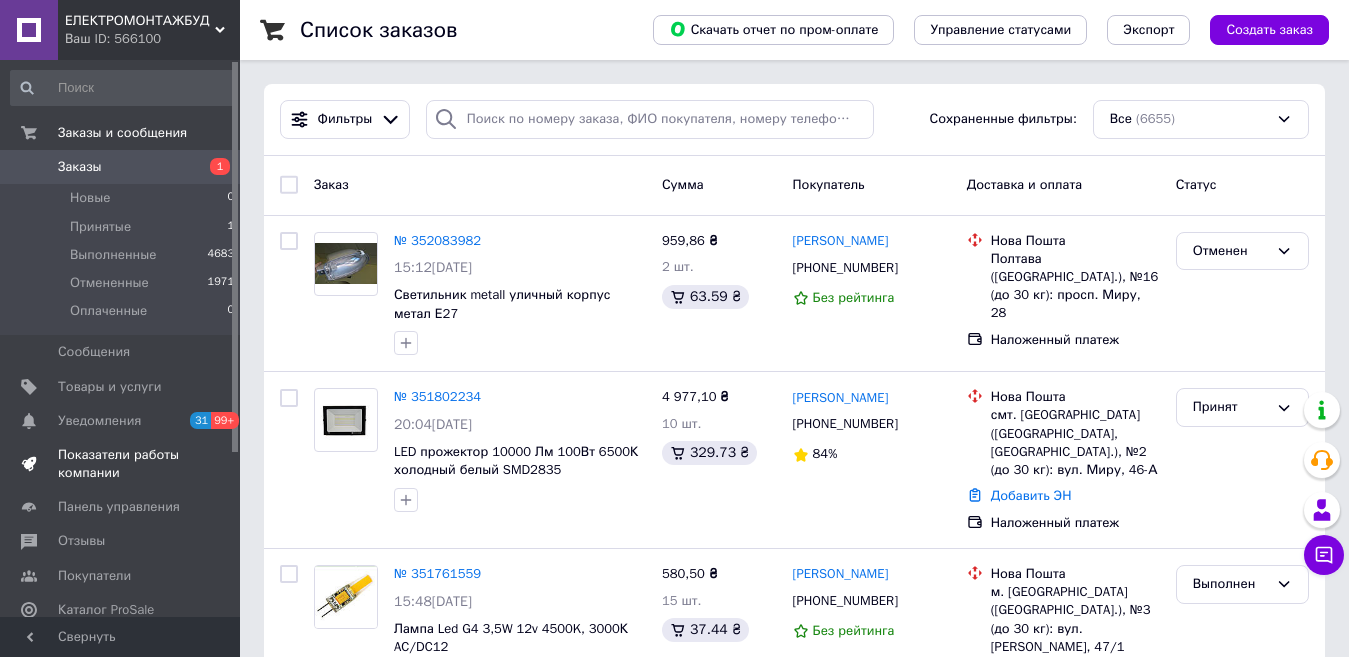 click on "Показатели работы компании" at bounding box center (121, 464) 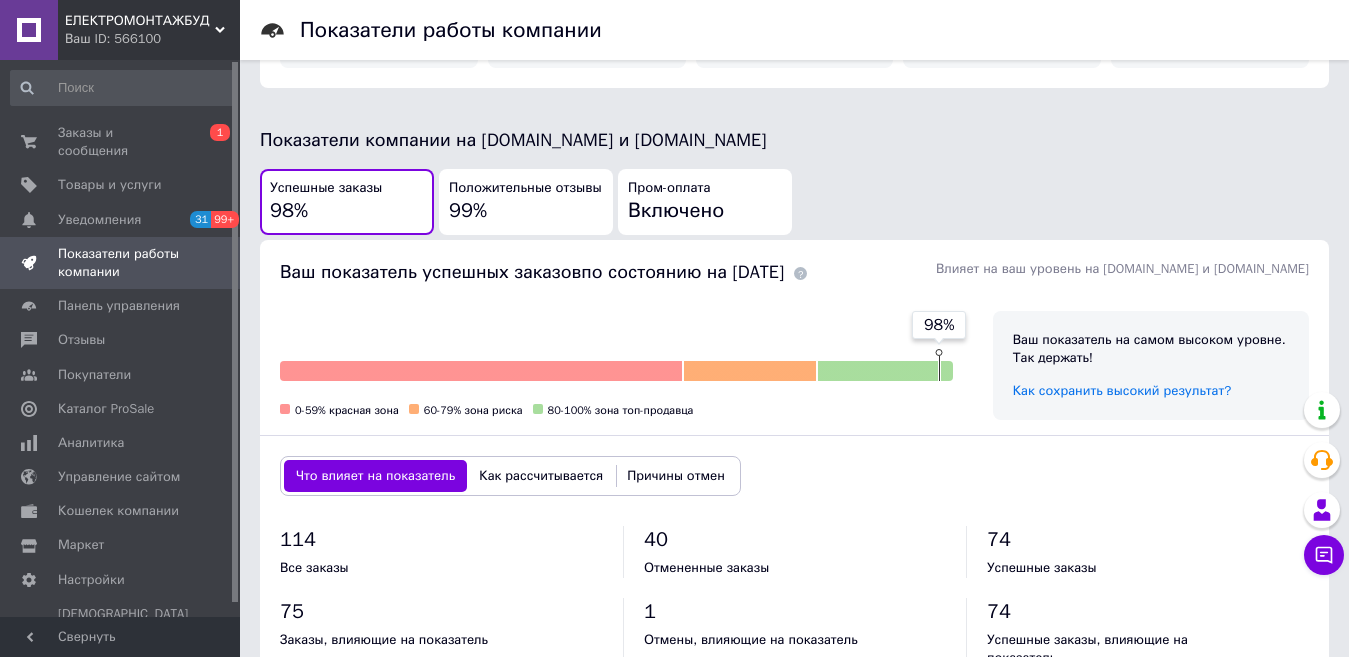 scroll, scrollTop: 451, scrollLeft: 0, axis: vertical 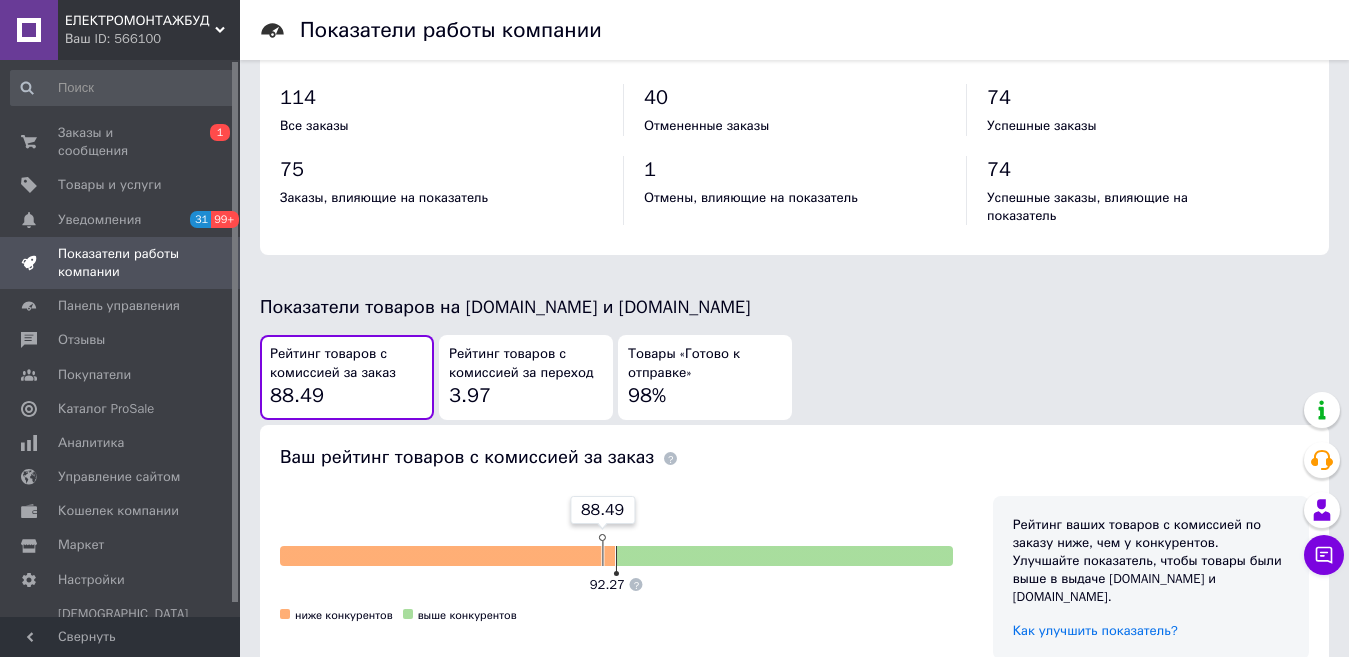 click on "Рейтинг товаров с комиссией за переход 3.97" at bounding box center (526, 377) 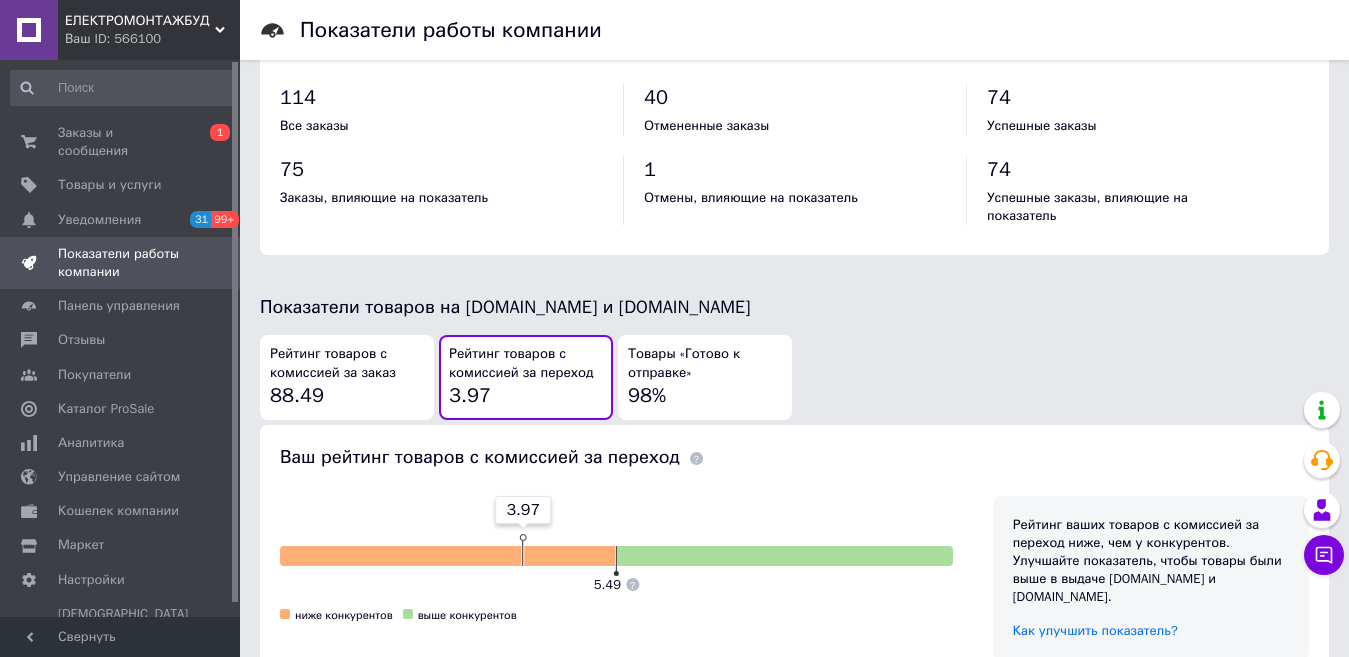 type 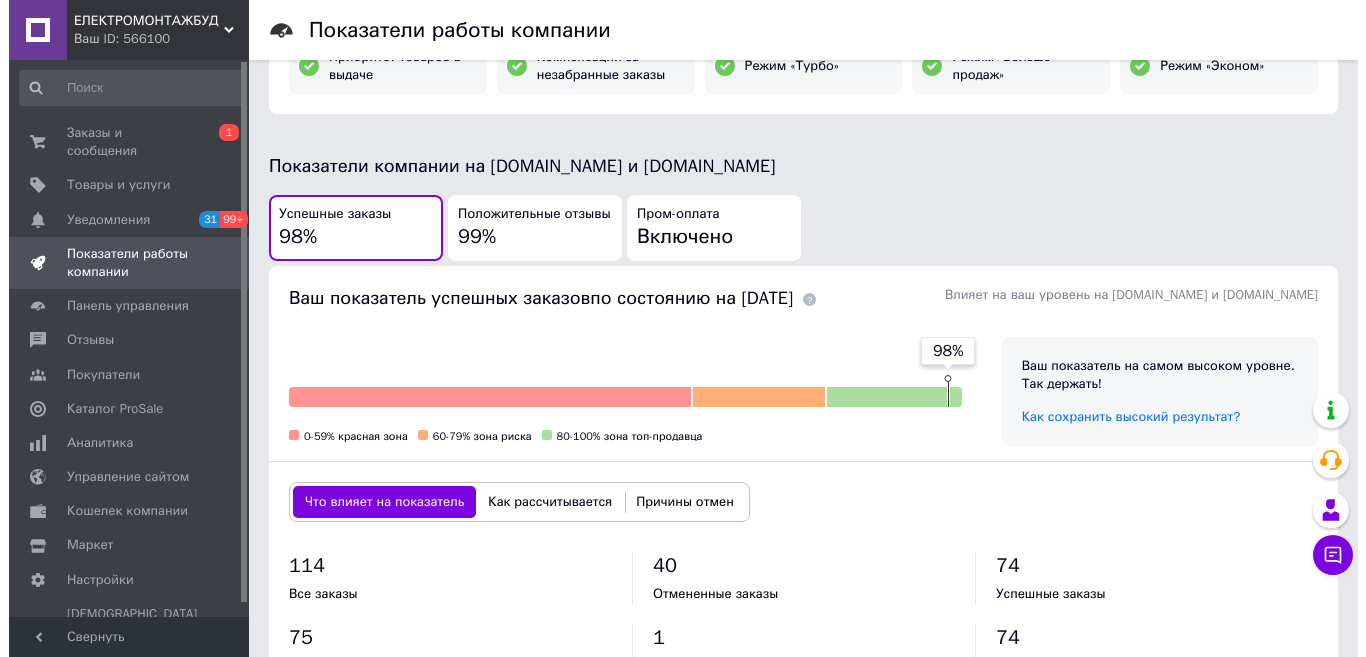 scroll, scrollTop: 0, scrollLeft: 0, axis: both 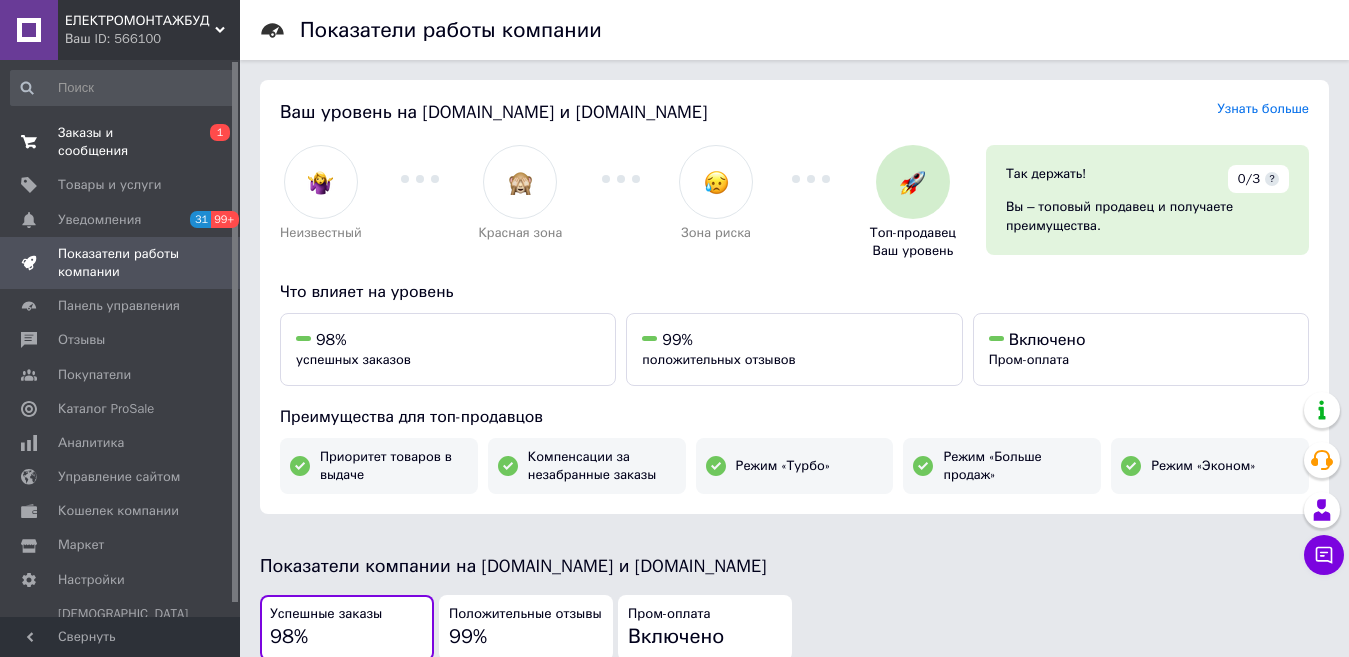 click on "Заказы и сообщения" at bounding box center (121, 142) 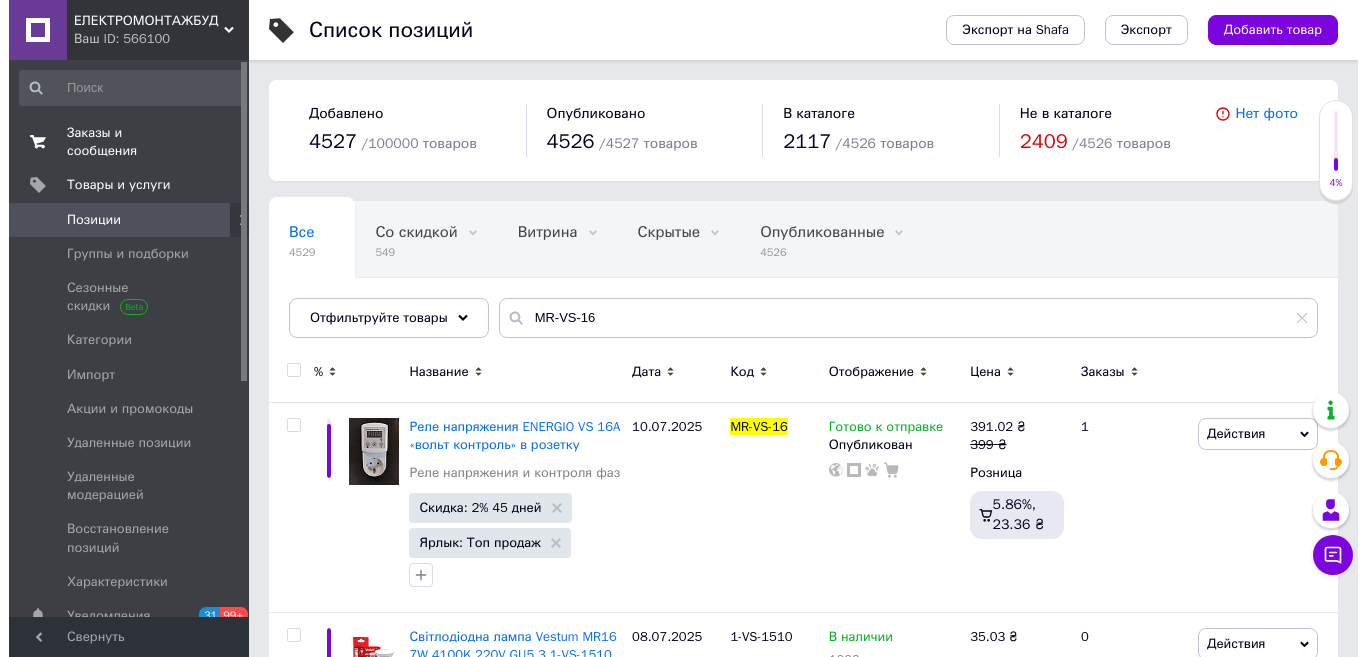 scroll, scrollTop: 0, scrollLeft: 0, axis: both 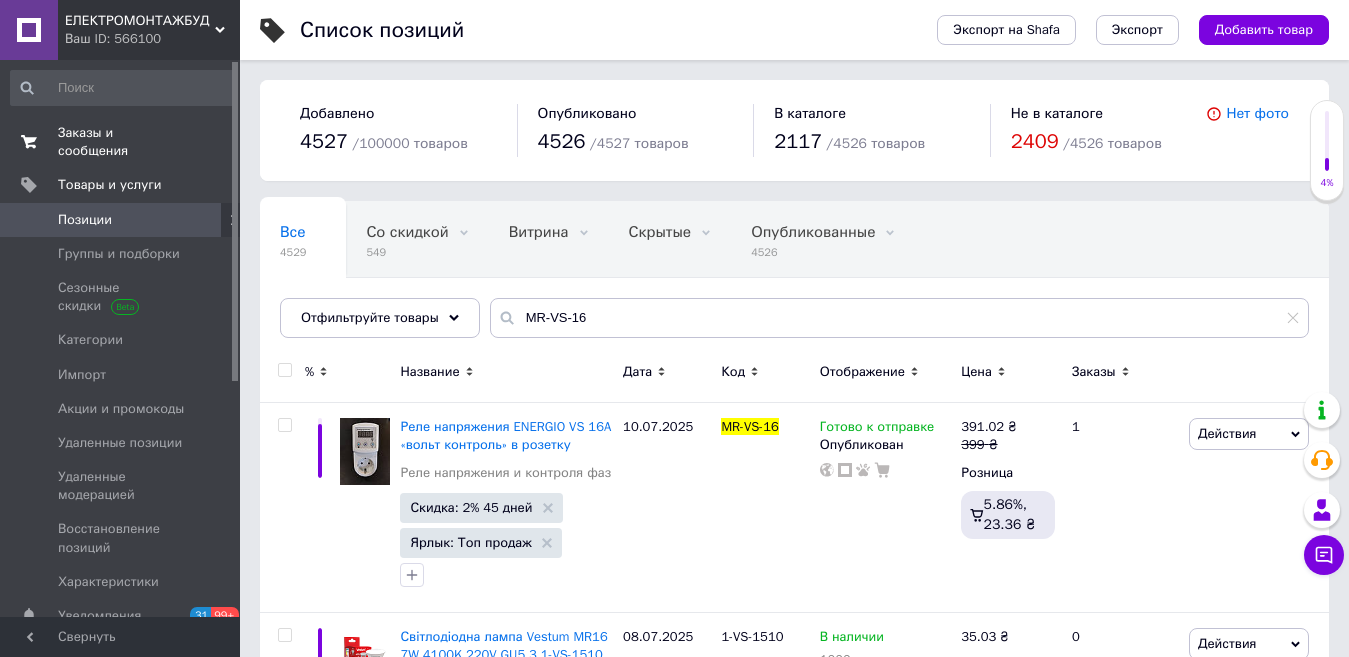click on "Заказы и сообщения" at bounding box center [121, 142] 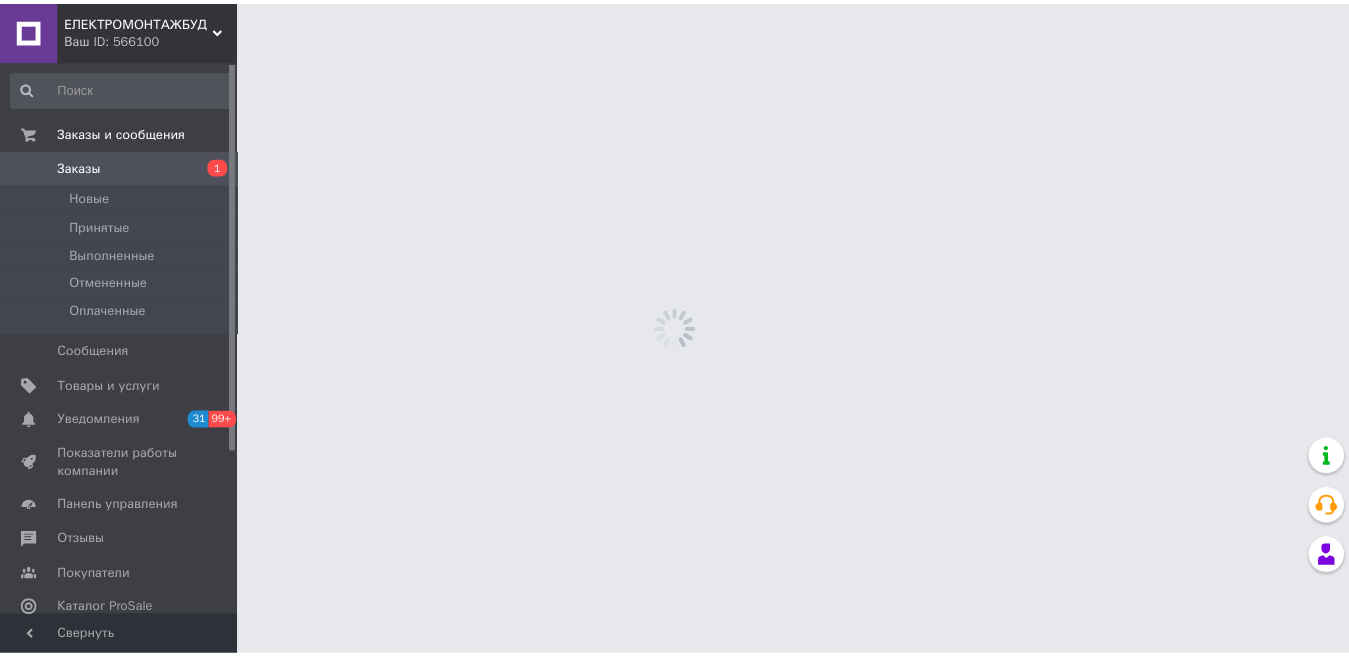 scroll, scrollTop: 0, scrollLeft: 0, axis: both 